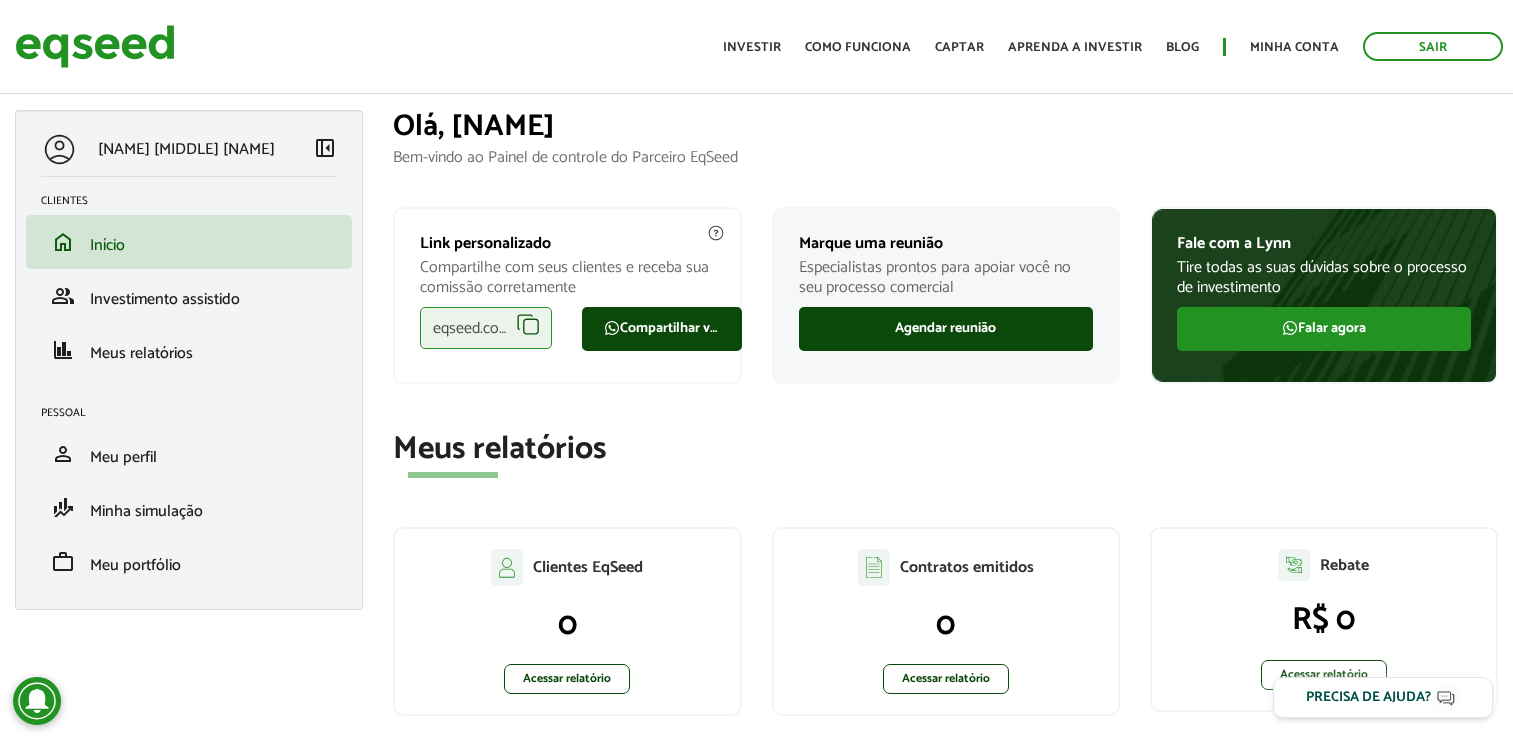 scroll, scrollTop: 0, scrollLeft: 0, axis: both 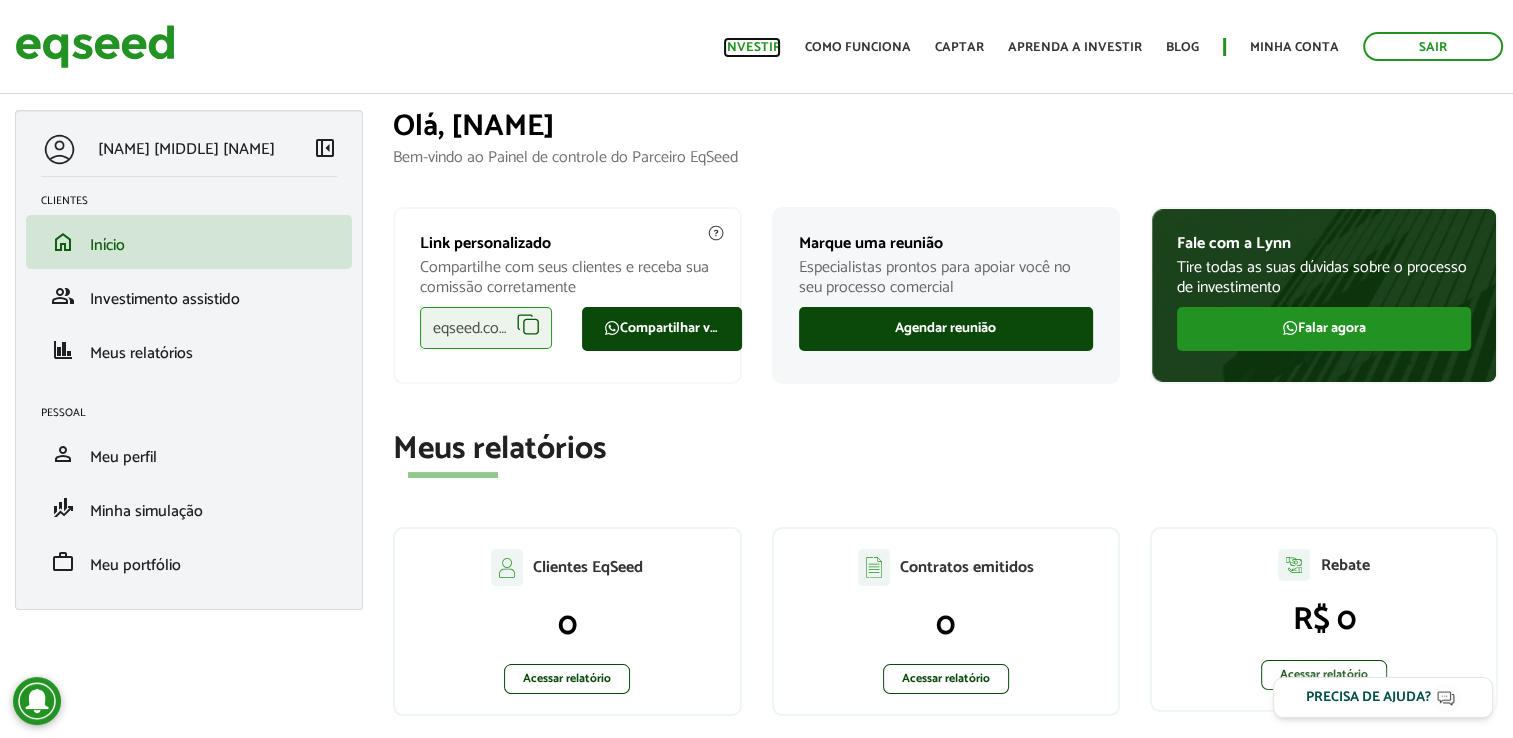click on "Investir" at bounding box center [752, 47] 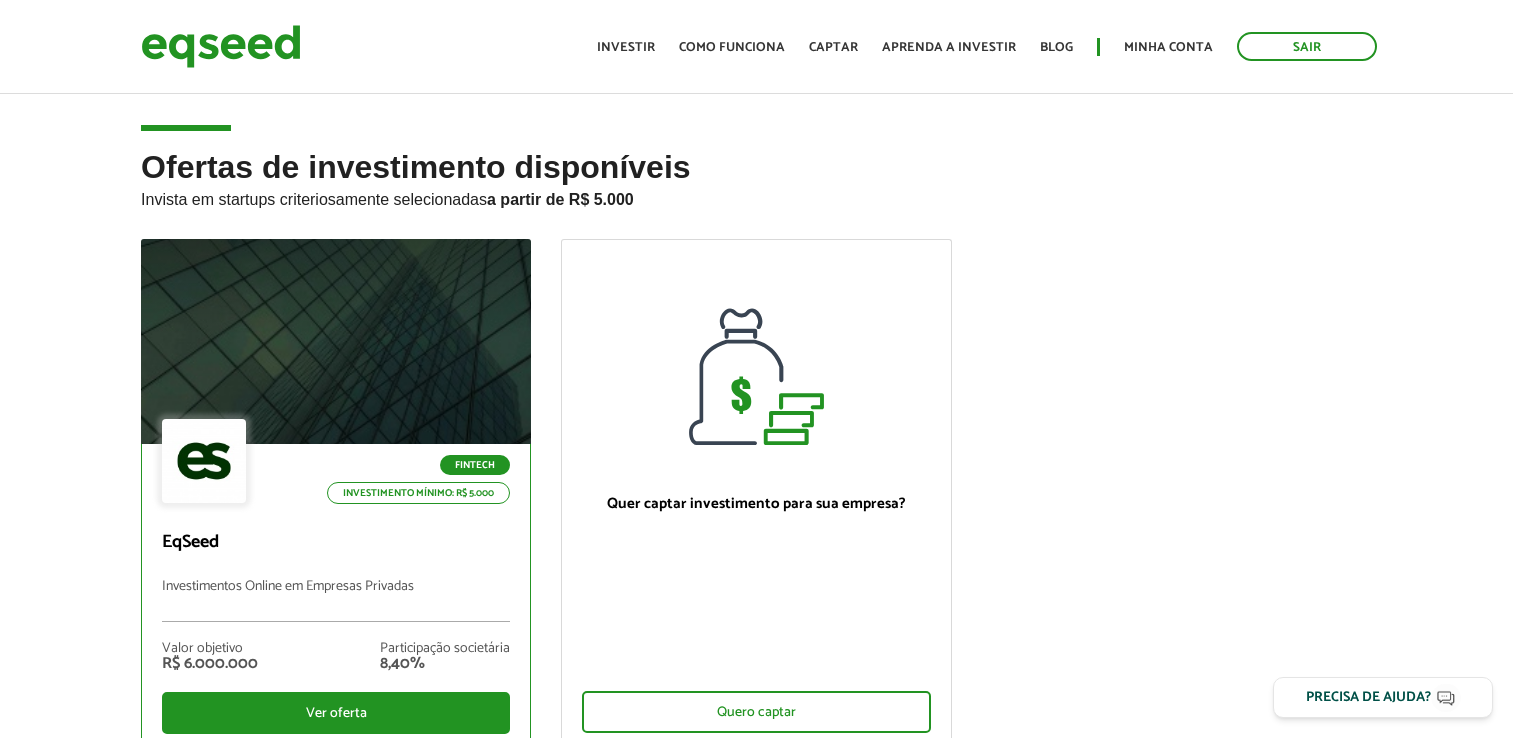 scroll, scrollTop: 0, scrollLeft: 0, axis: both 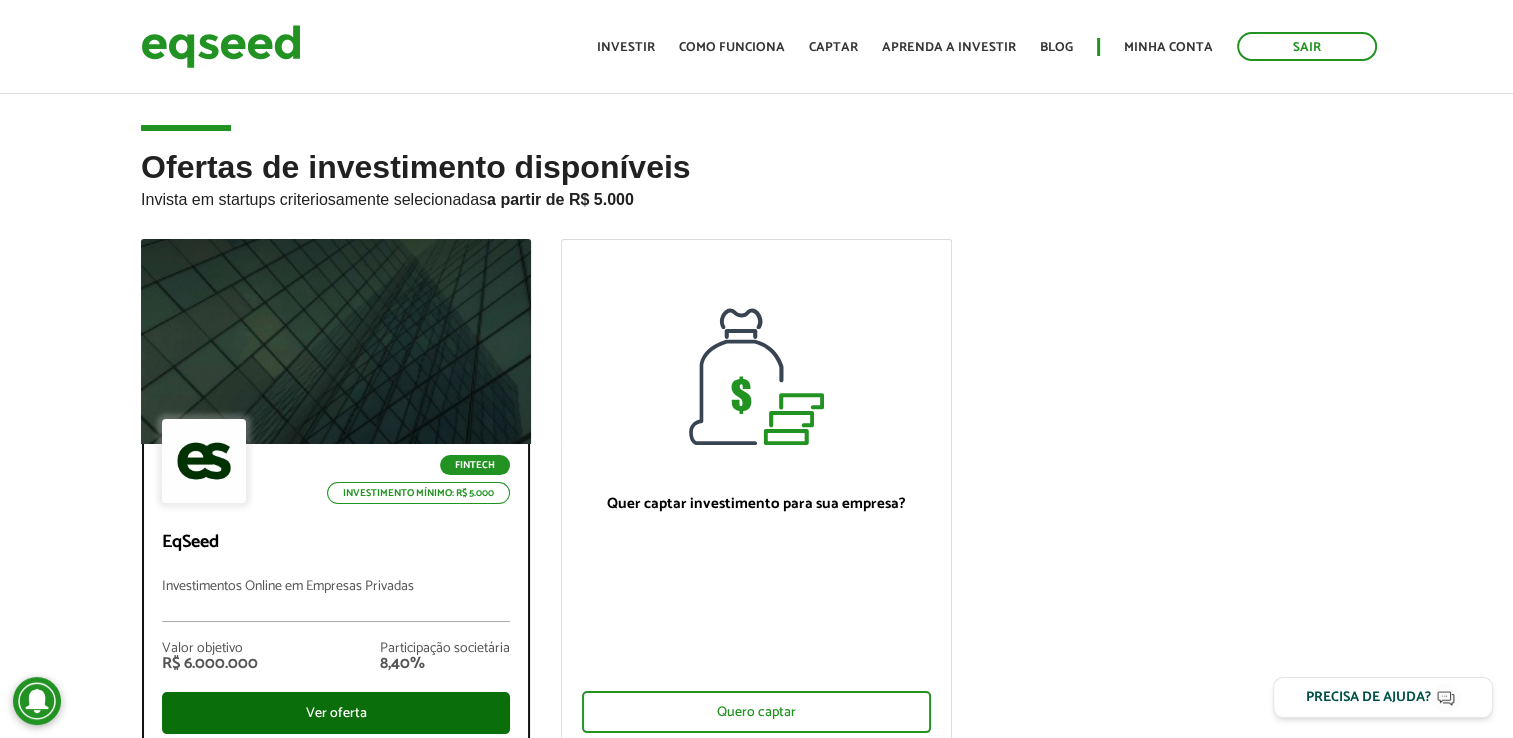click on "Ver oferta" at bounding box center [336, 713] 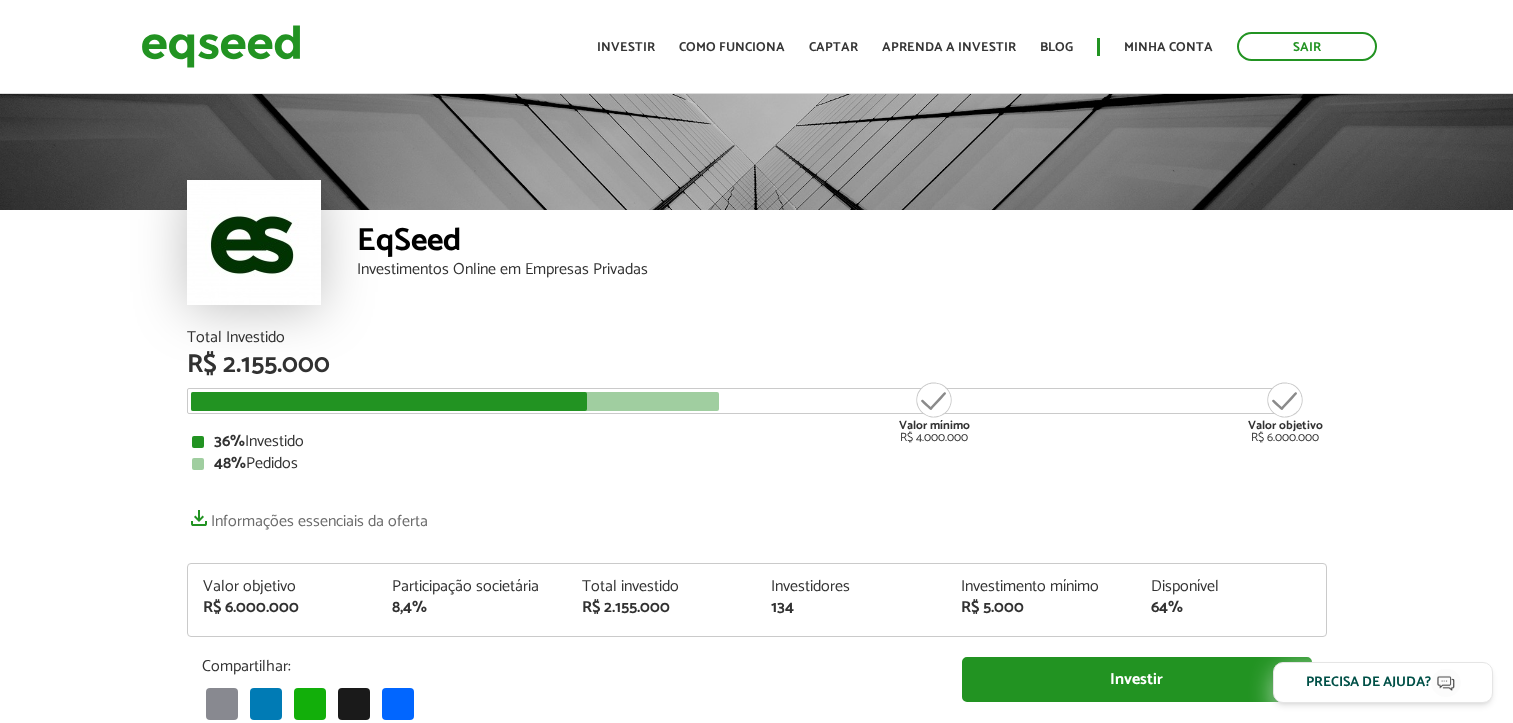 scroll, scrollTop: 0, scrollLeft: 0, axis: both 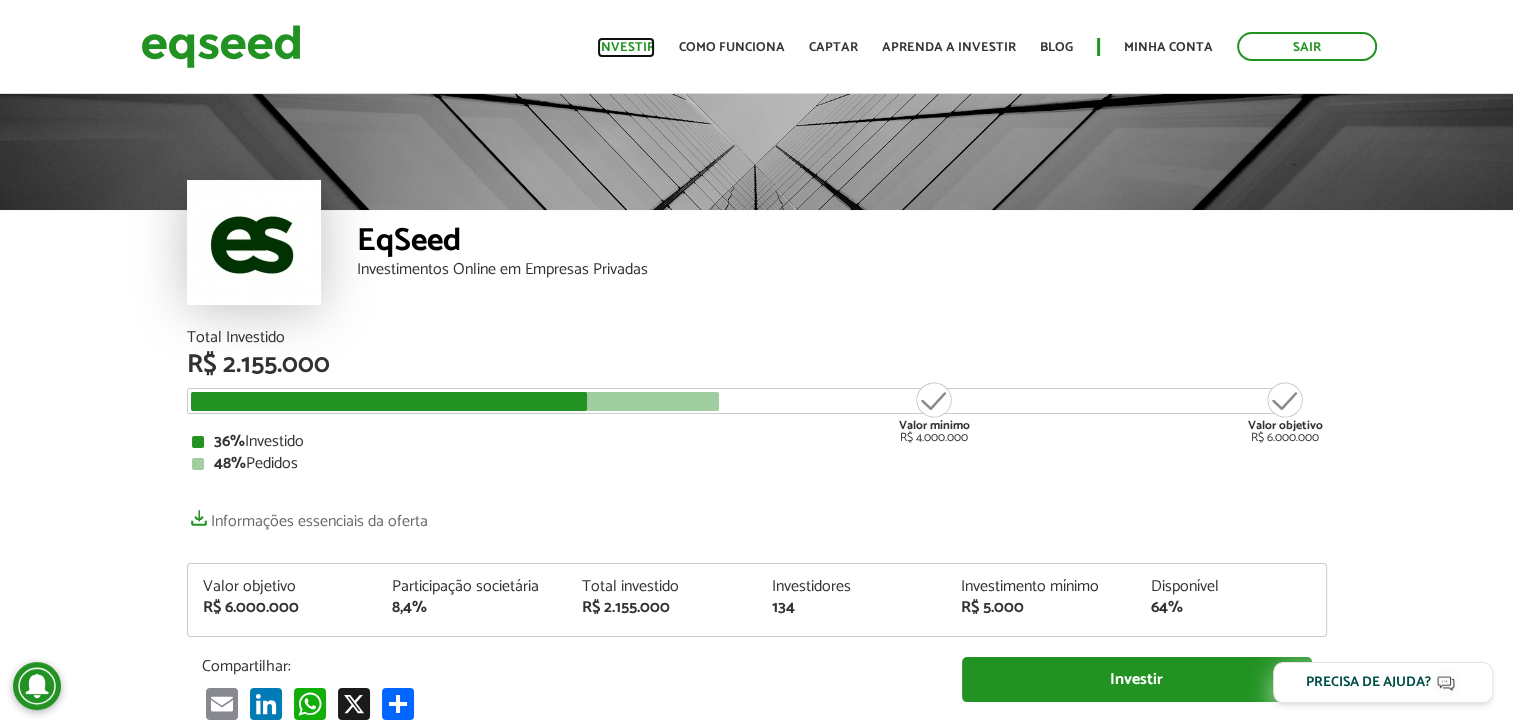 click on "Investir" at bounding box center [626, 47] 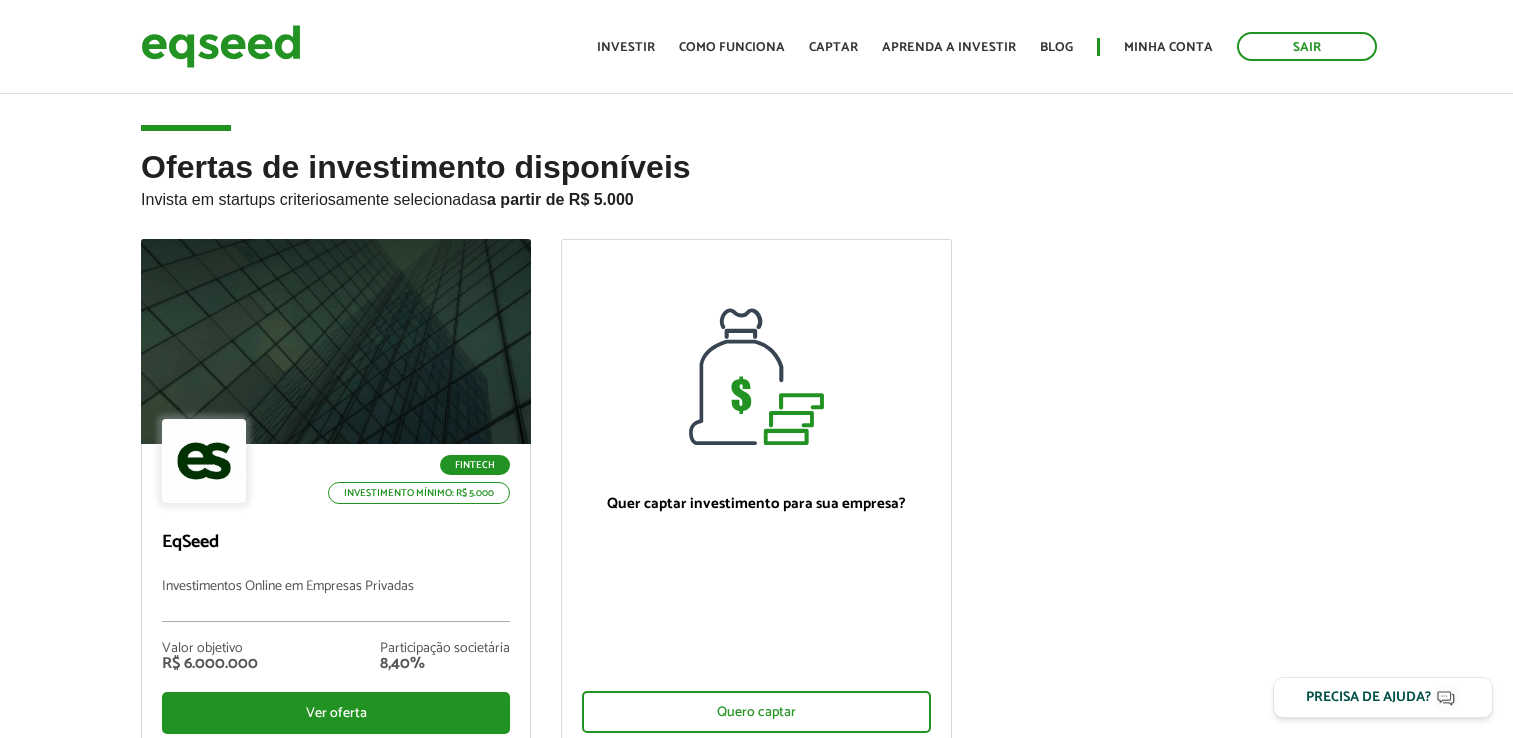 click on "Ver oferta" at bounding box center [336, 713] 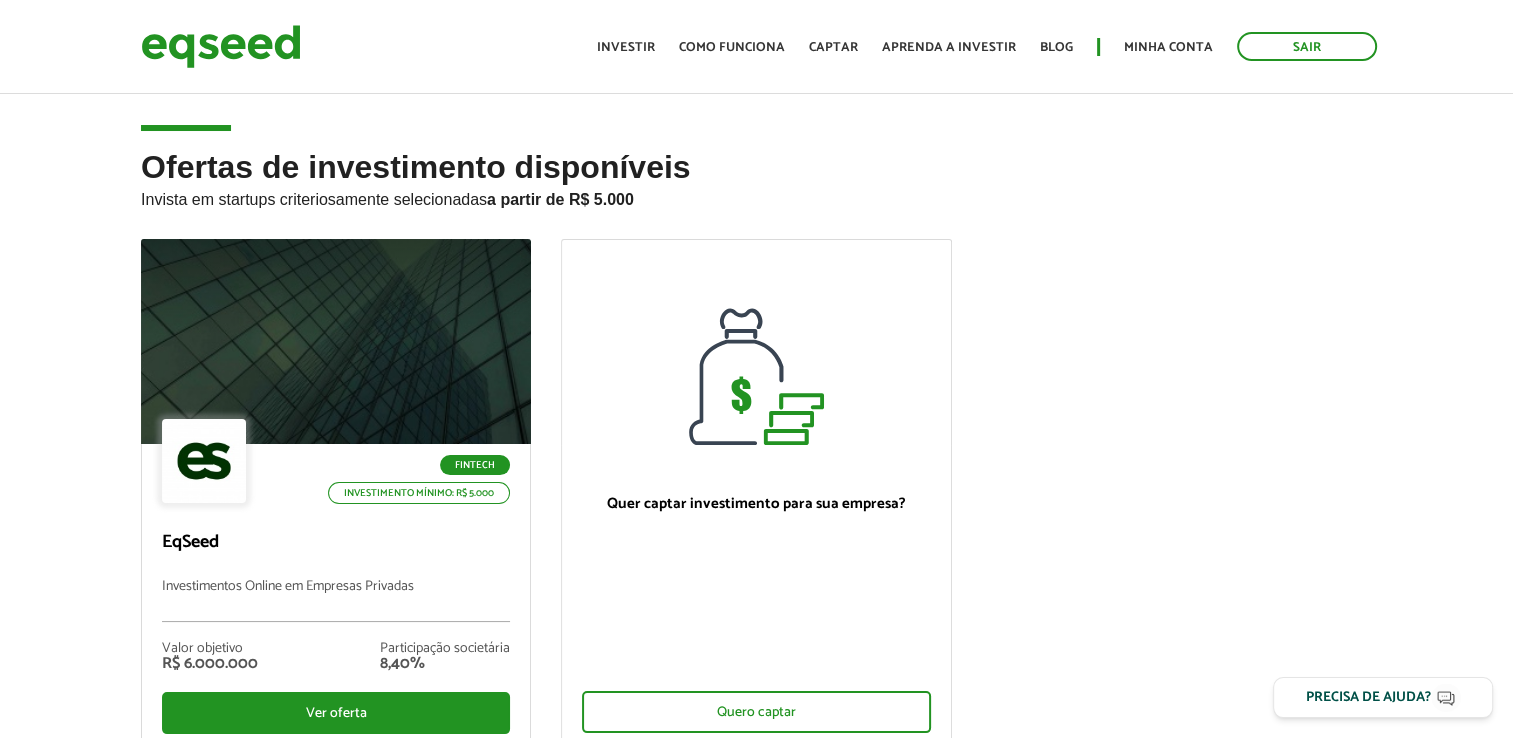 scroll, scrollTop: 0, scrollLeft: 0, axis: both 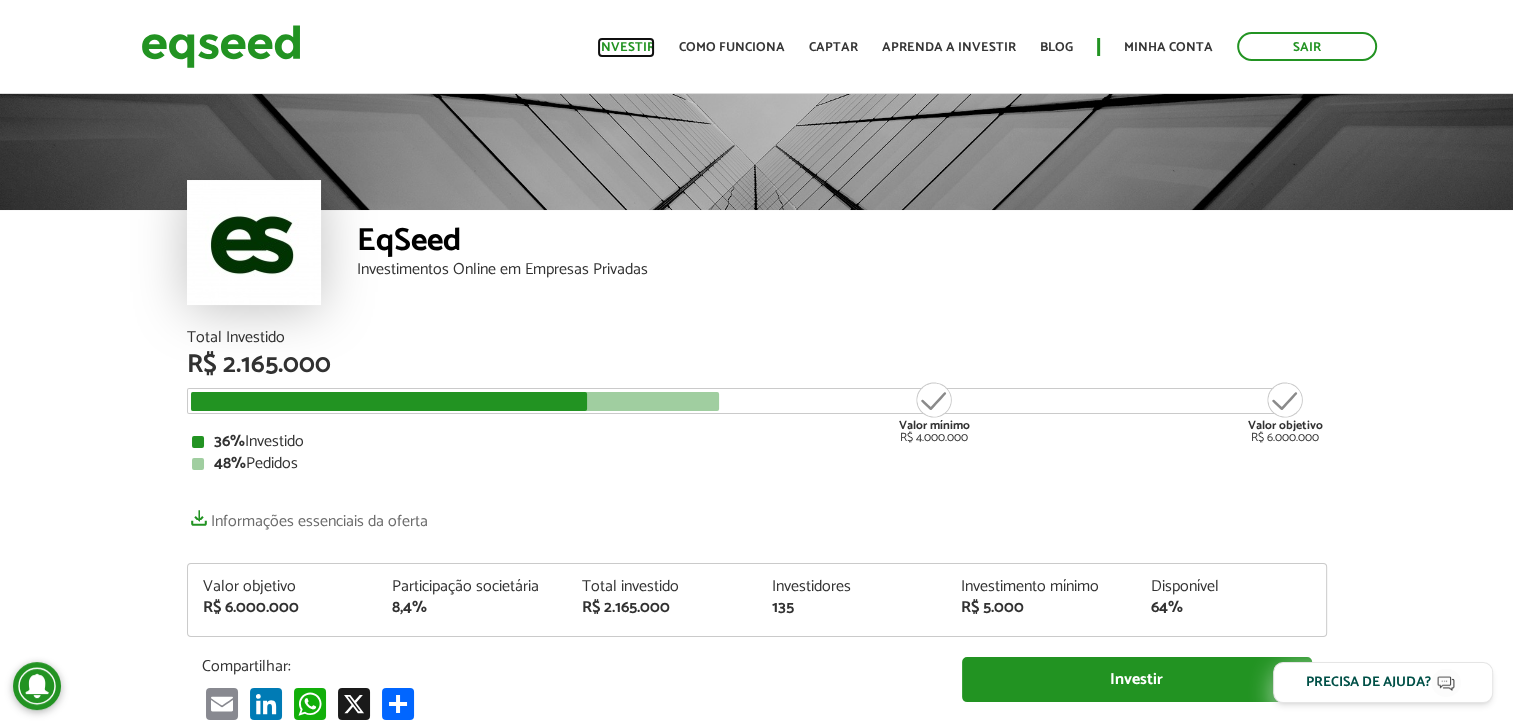 click on "Investir" at bounding box center [626, 47] 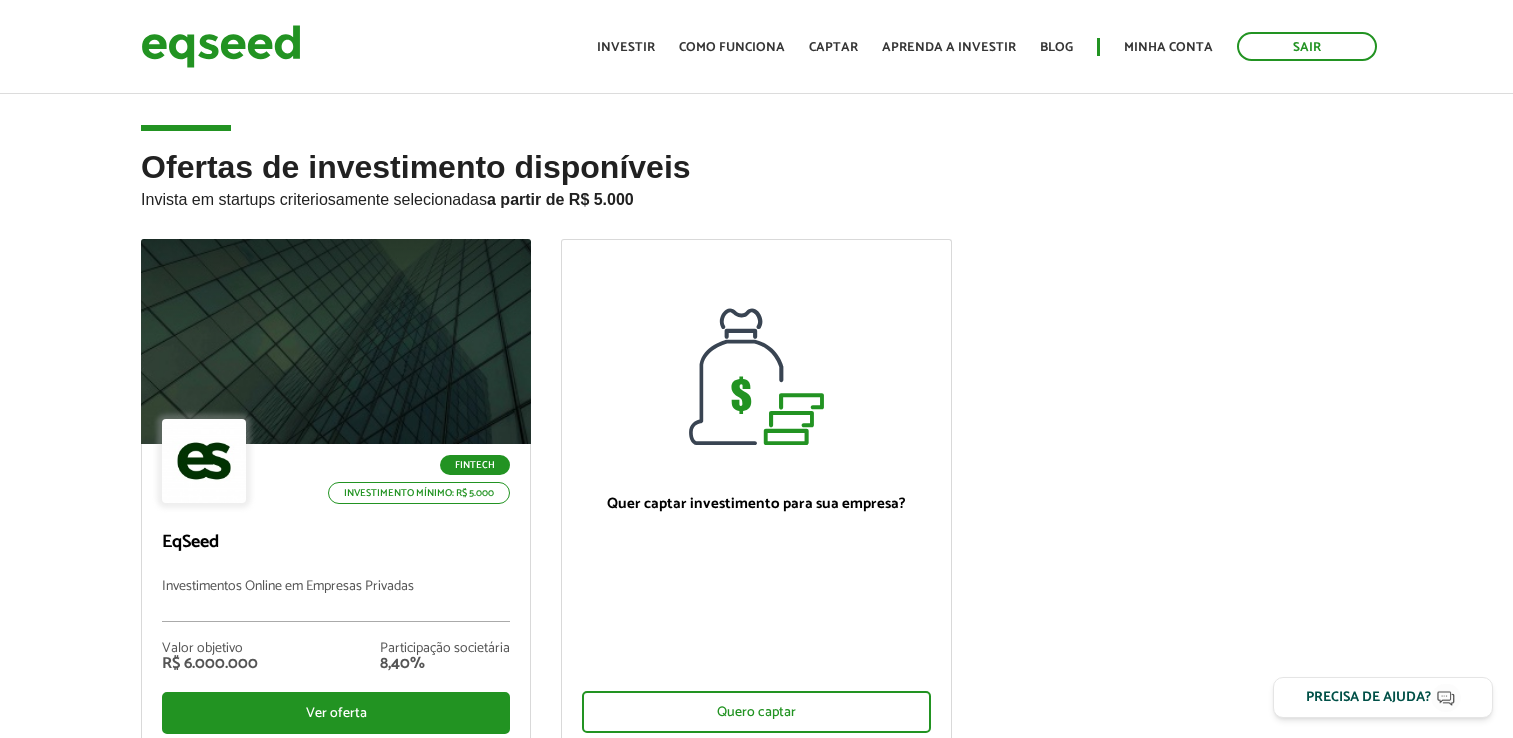 click on "Ver oferta" at bounding box center (336, 713) 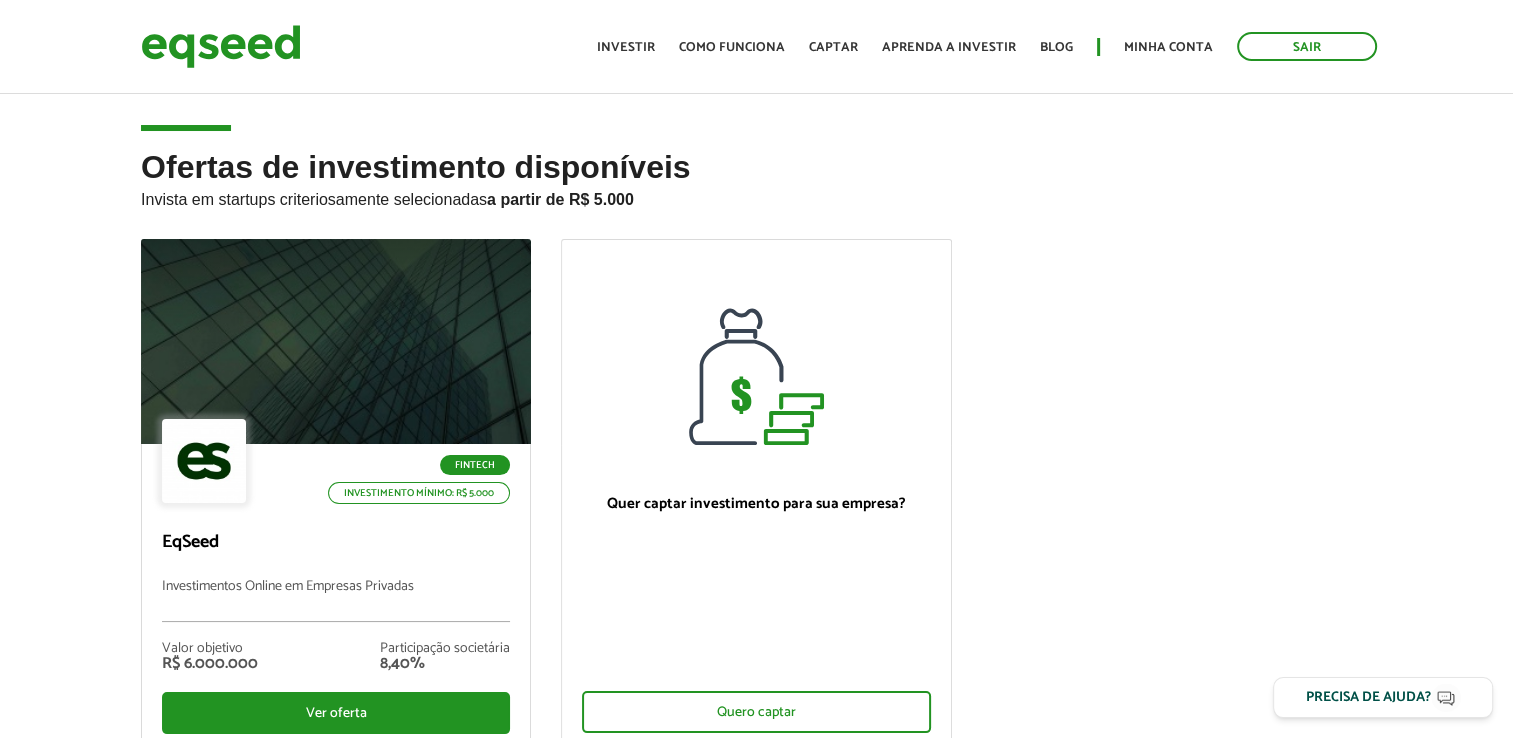 scroll, scrollTop: 0, scrollLeft: 0, axis: both 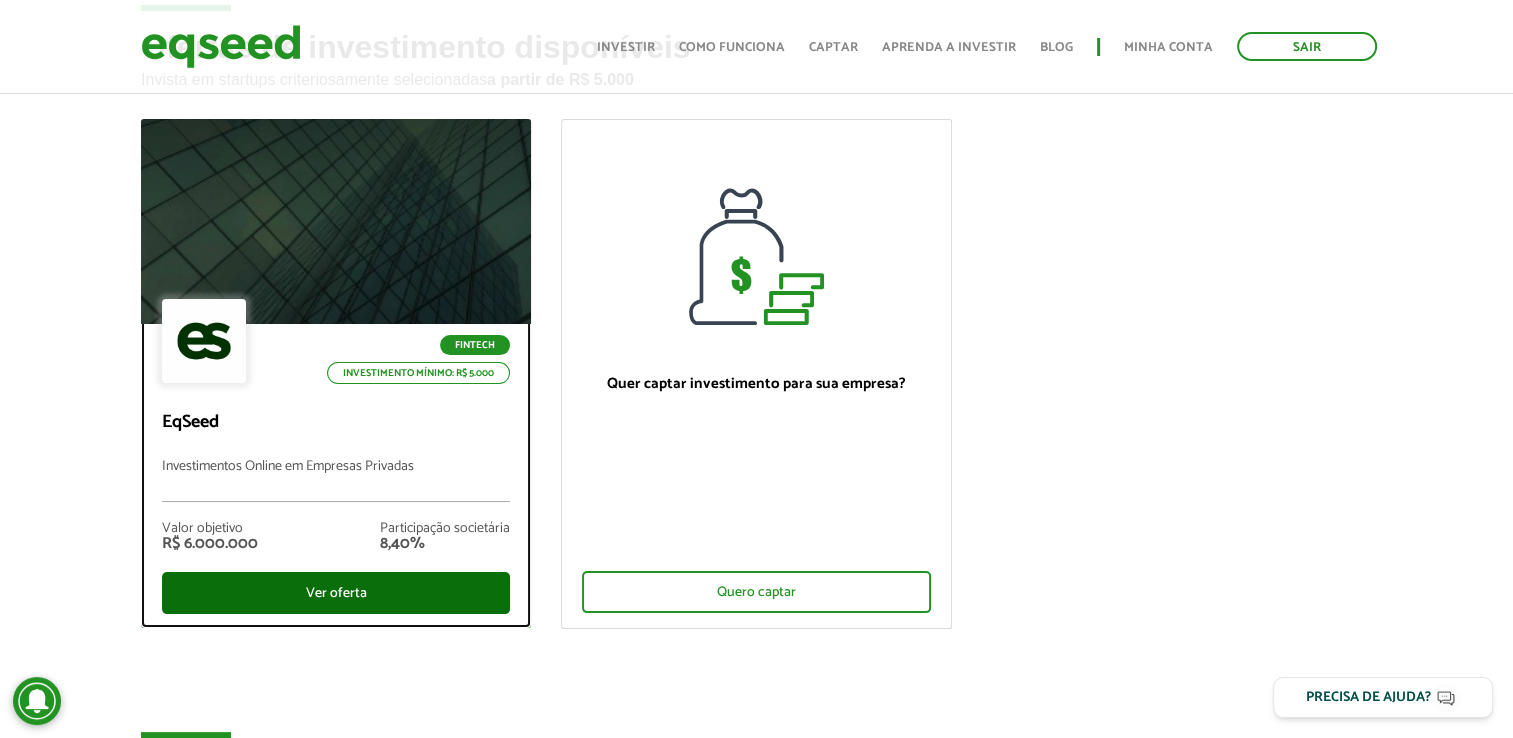click on "Ver oferta" at bounding box center (336, 593) 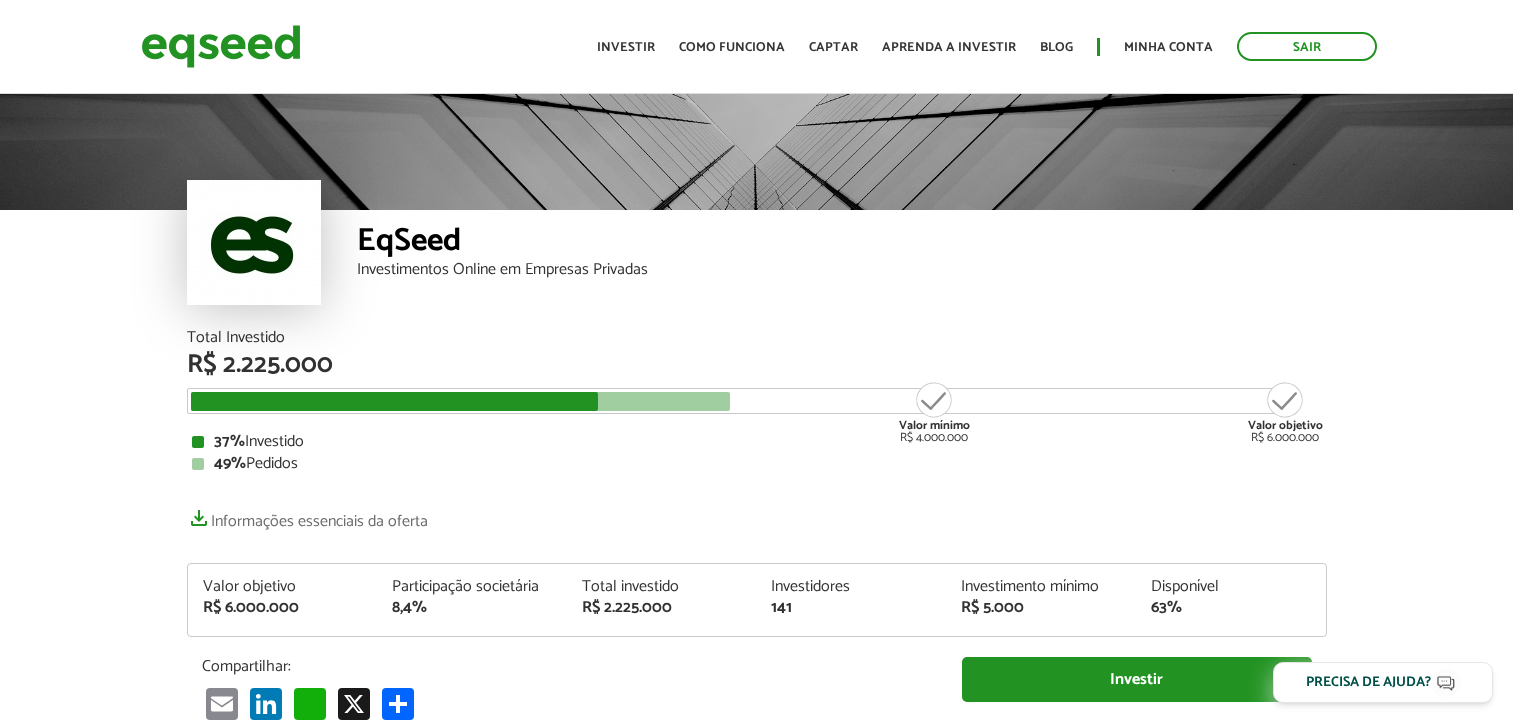 scroll, scrollTop: 0, scrollLeft: 0, axis: both 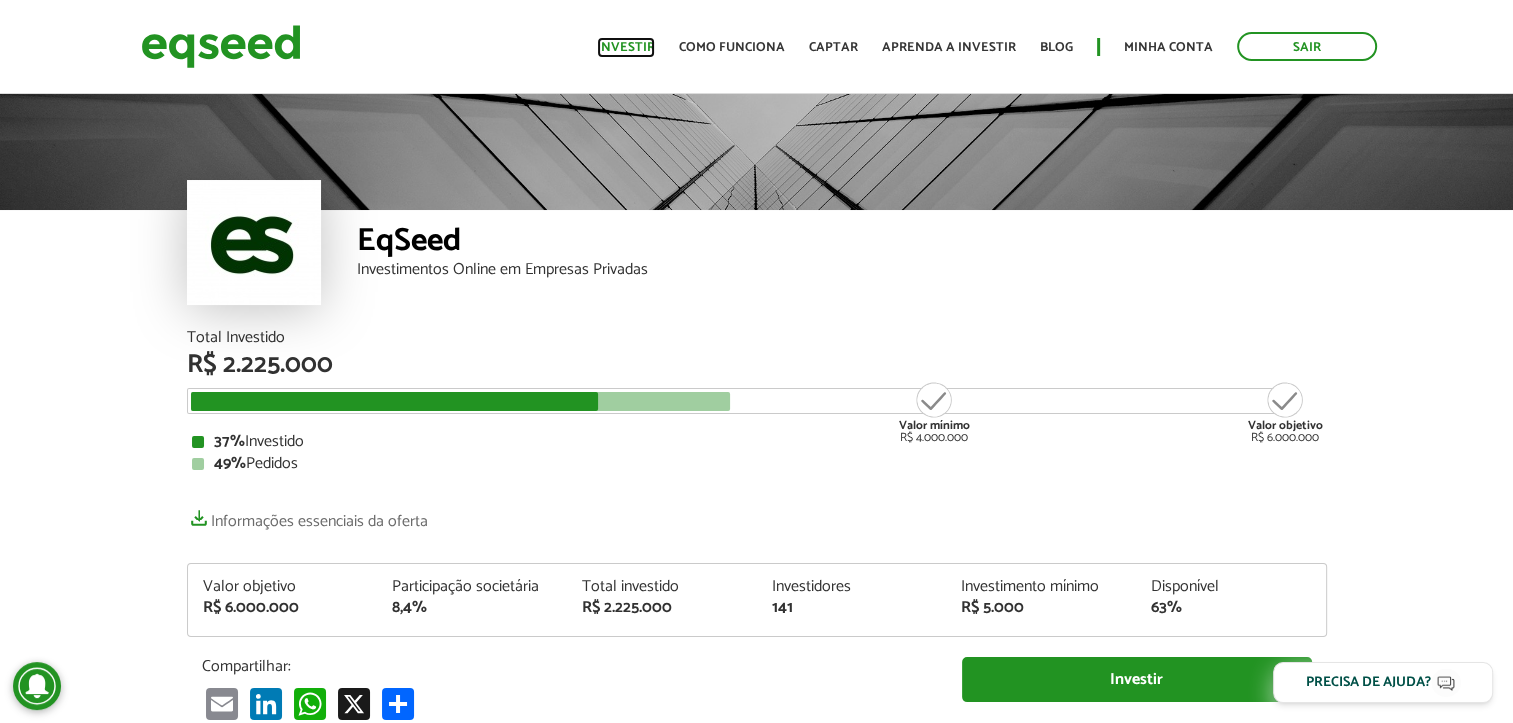 click on "Investir" at bounding box center (626, 47) 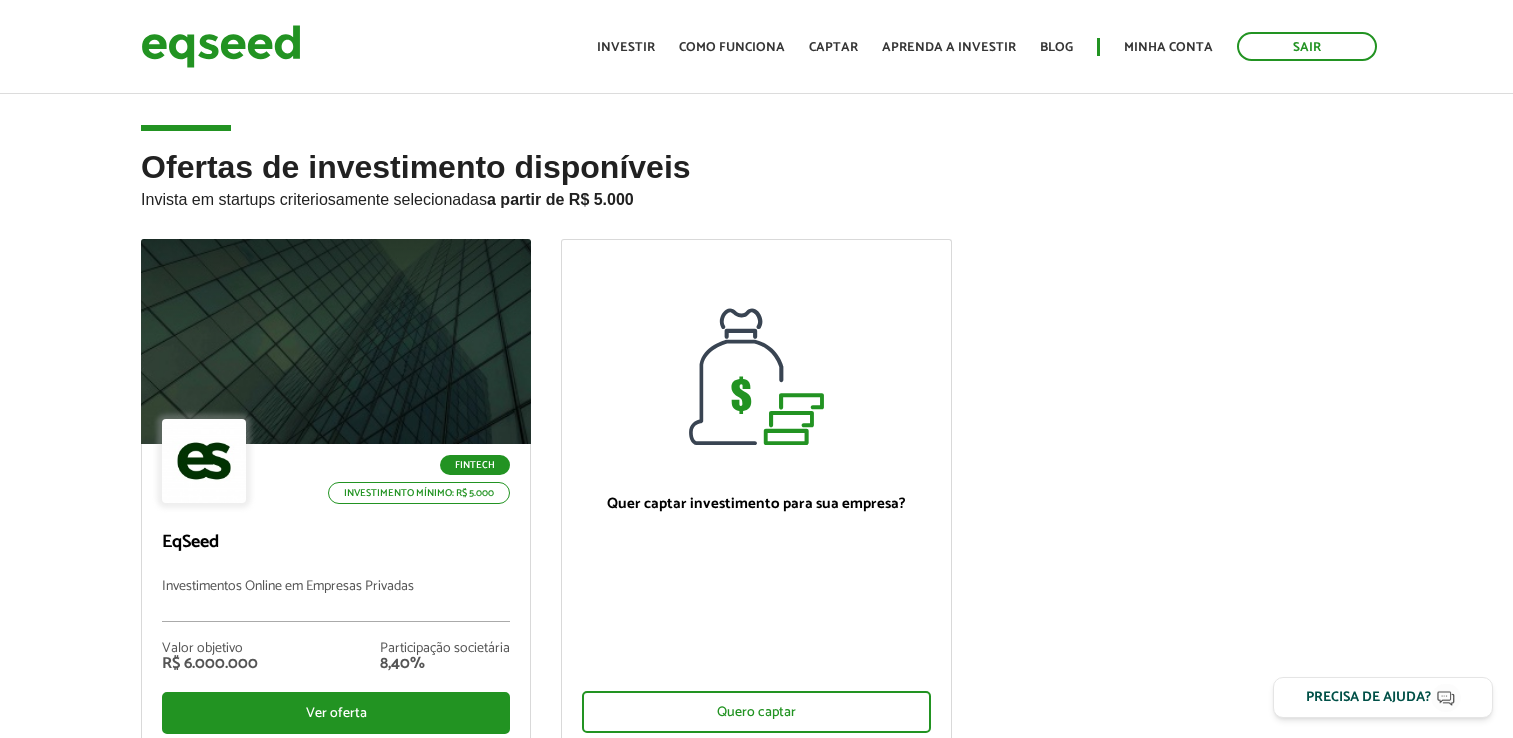 scroll, scrollTop: 0, scrollLeft: 0, axis: both 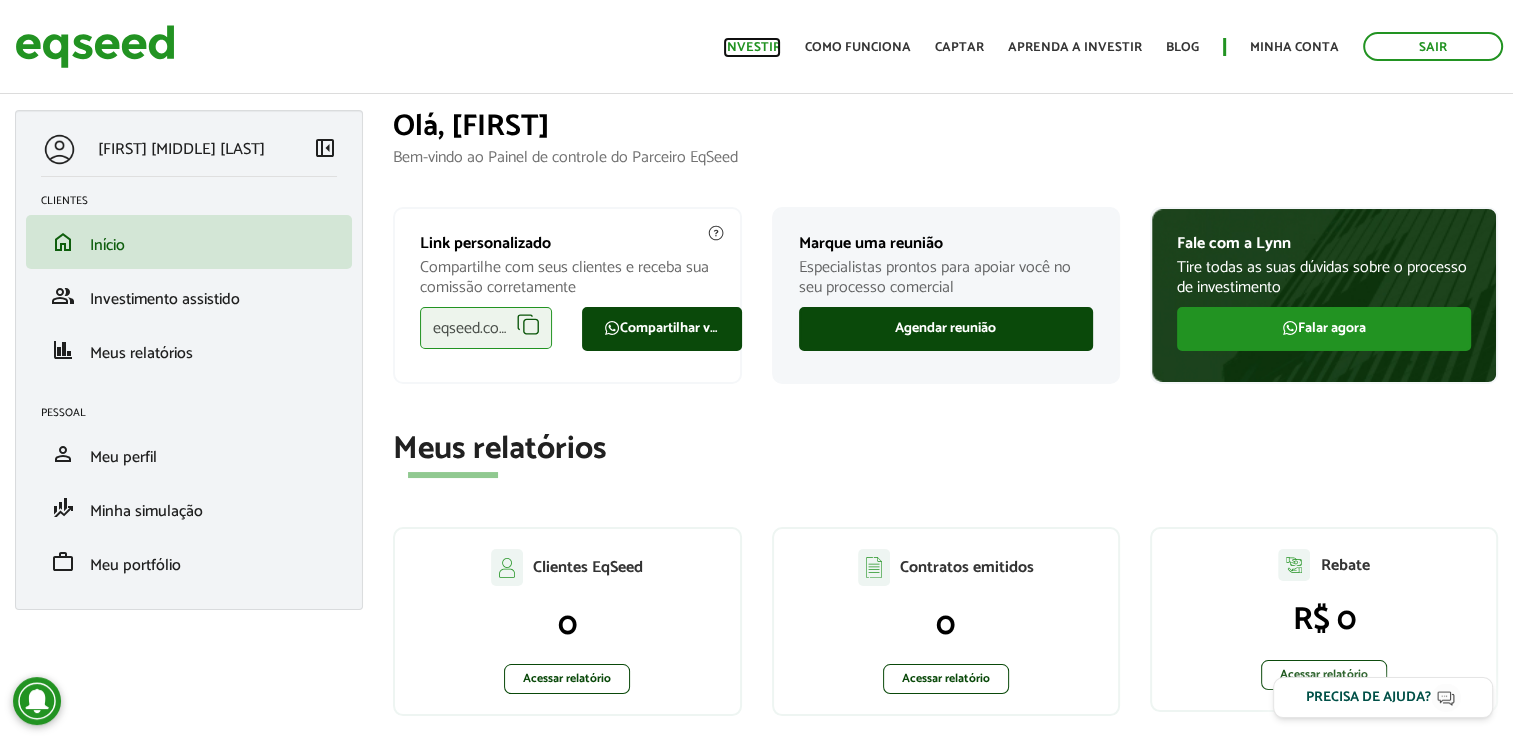 click on "Investir" at bounding box center [752, 47] 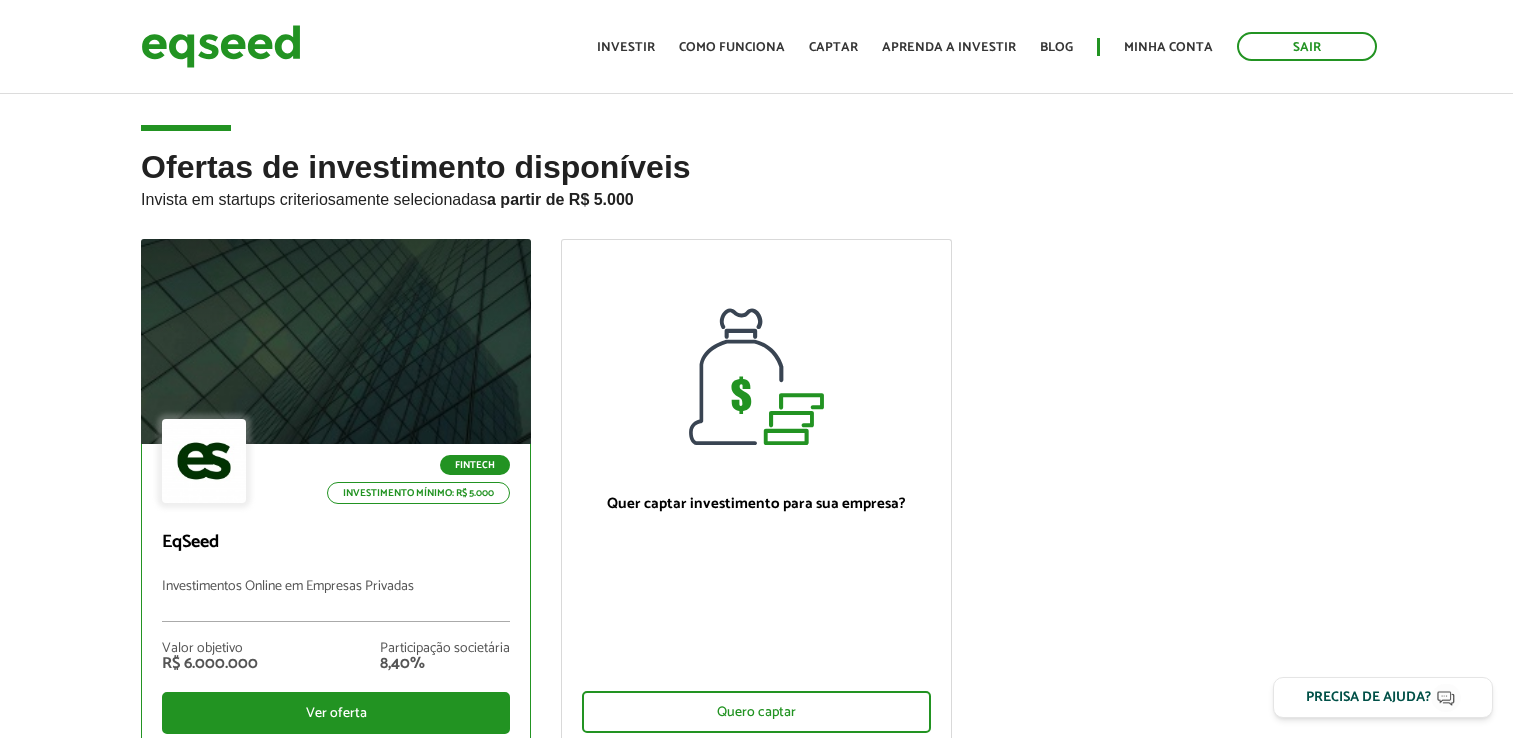scroll, scrollTop: 0, scrollLeft: 0, axis: both 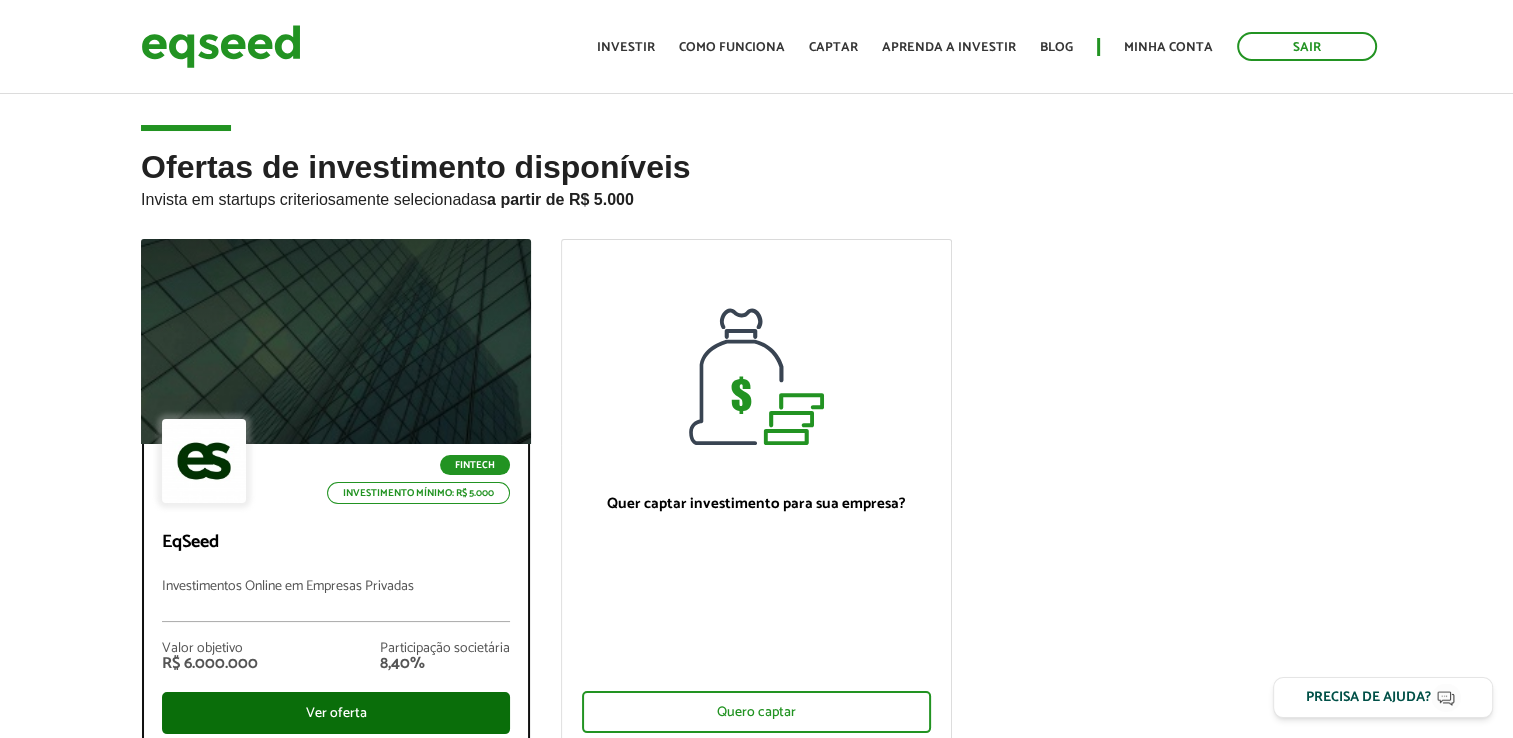 click on "Ver oferta" at bounding box center (336, 713) 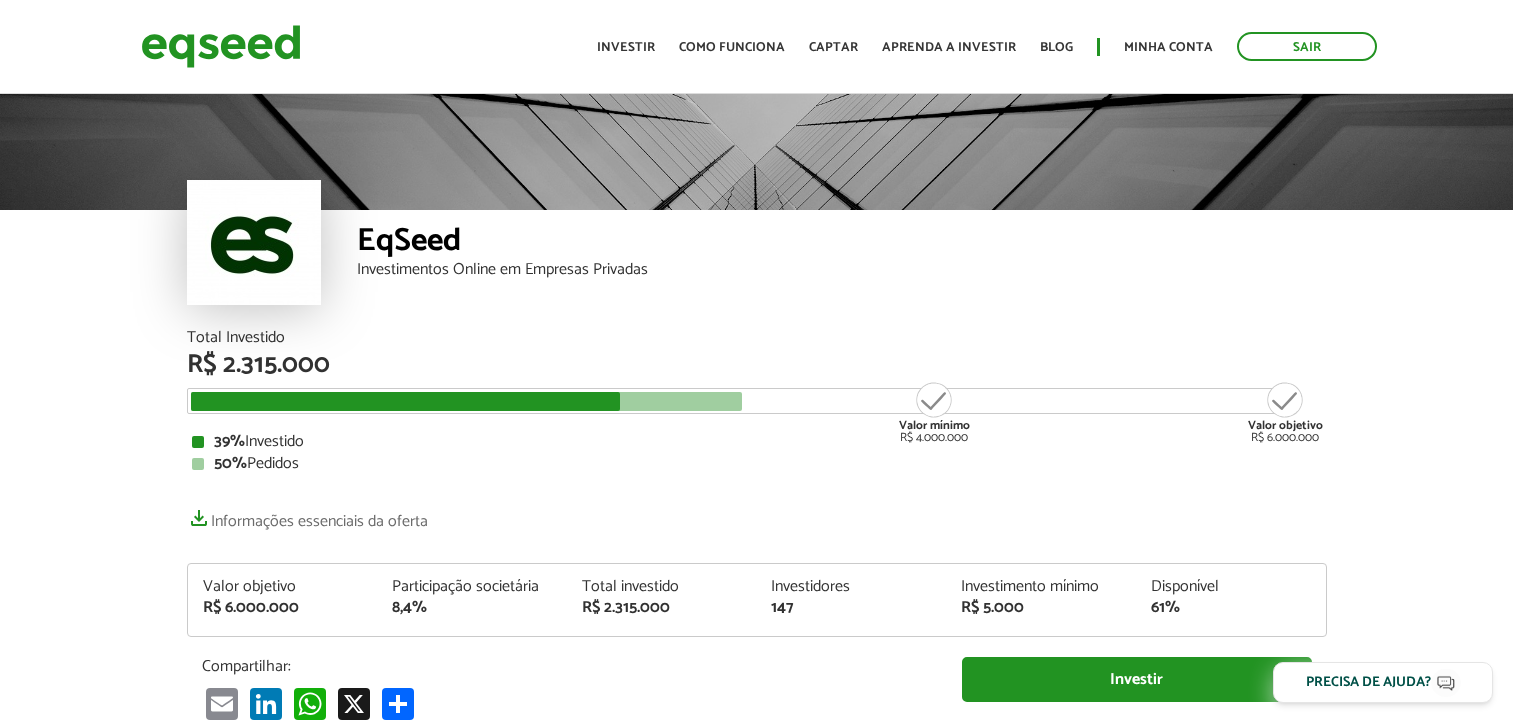 scroll, scrollTop: 0, scrollLeft: 0, axis: both 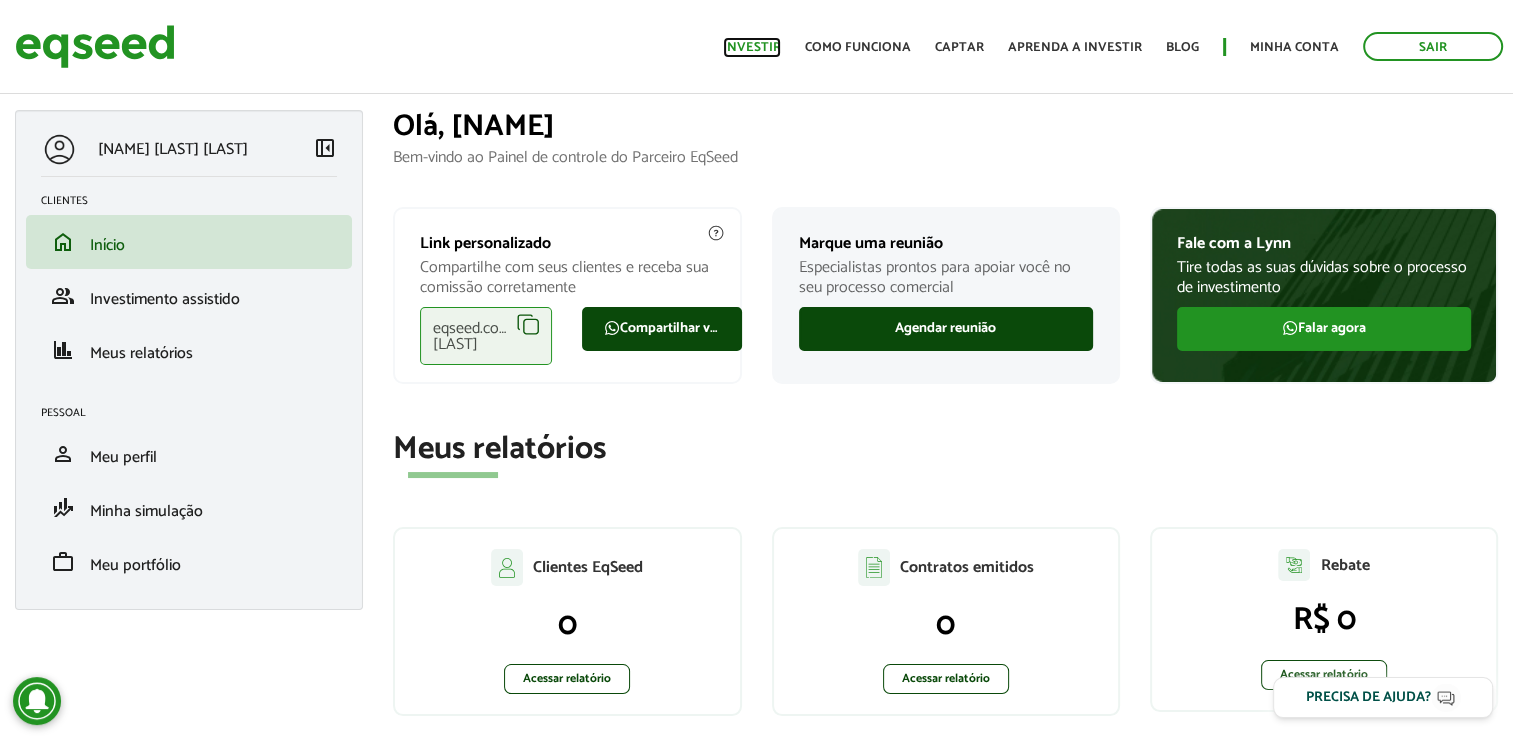 click on "Investir" at bounding box center (752, 47) 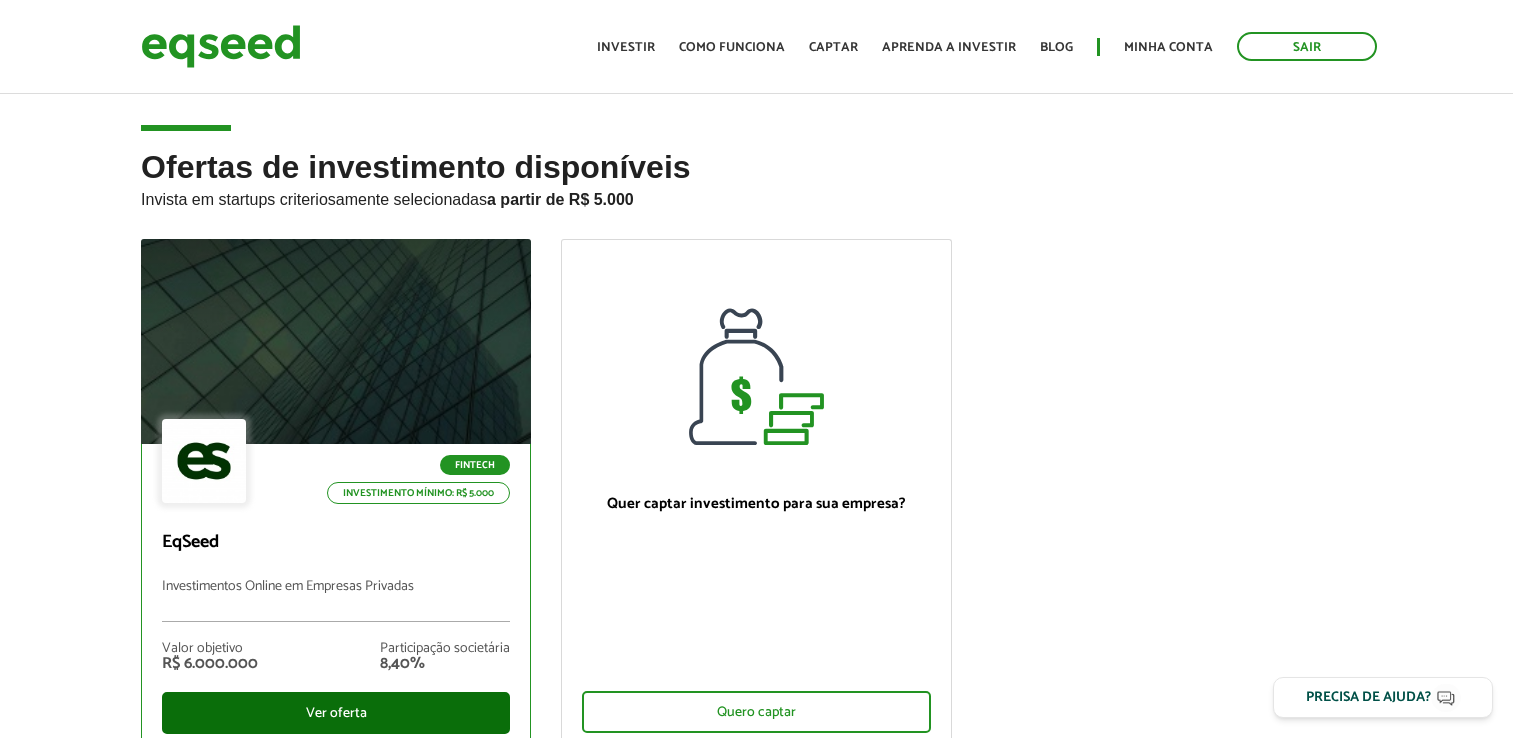 scroll, scrollTop: 0, scrollLeft: 0, axis: both 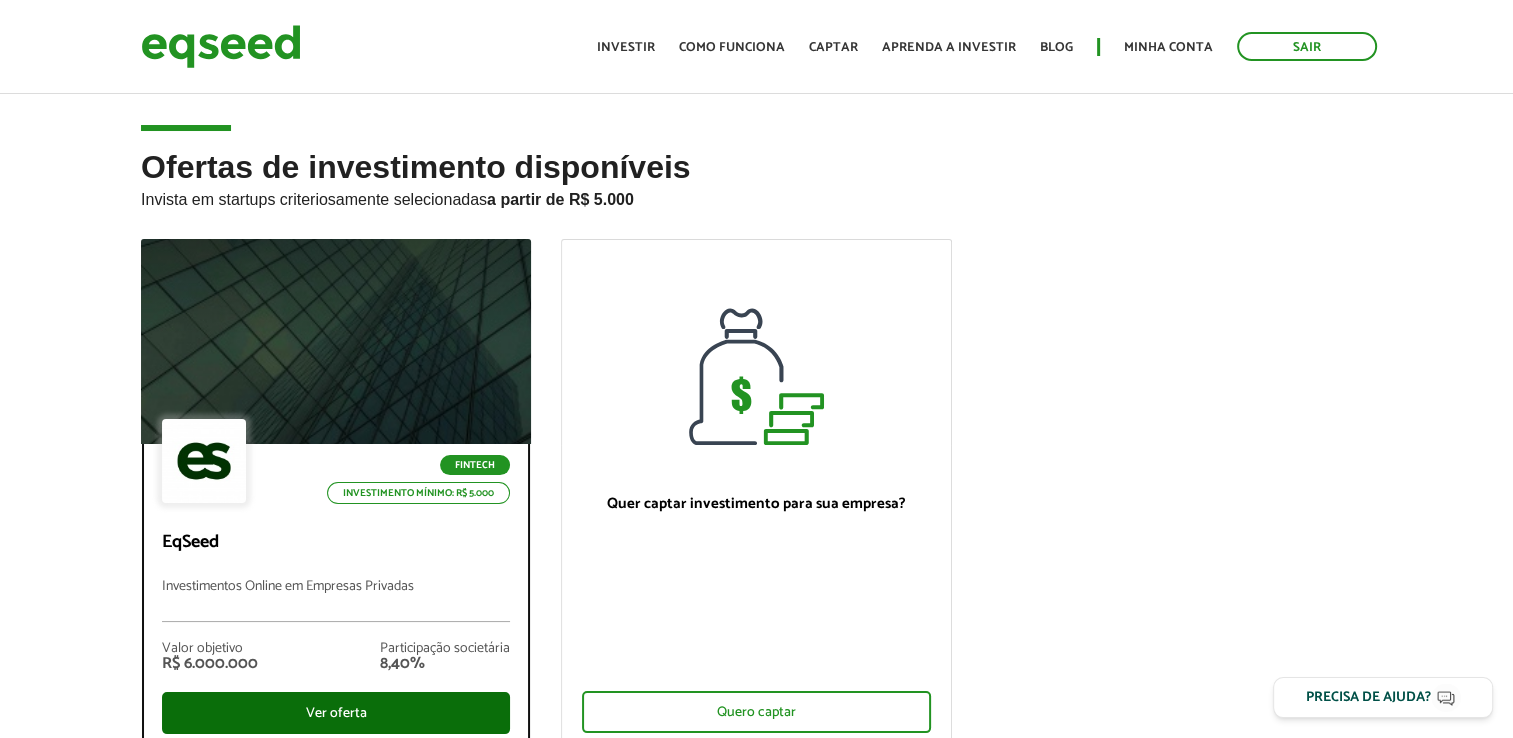 click on "Ver oferta" at bounding box center (336, 713) 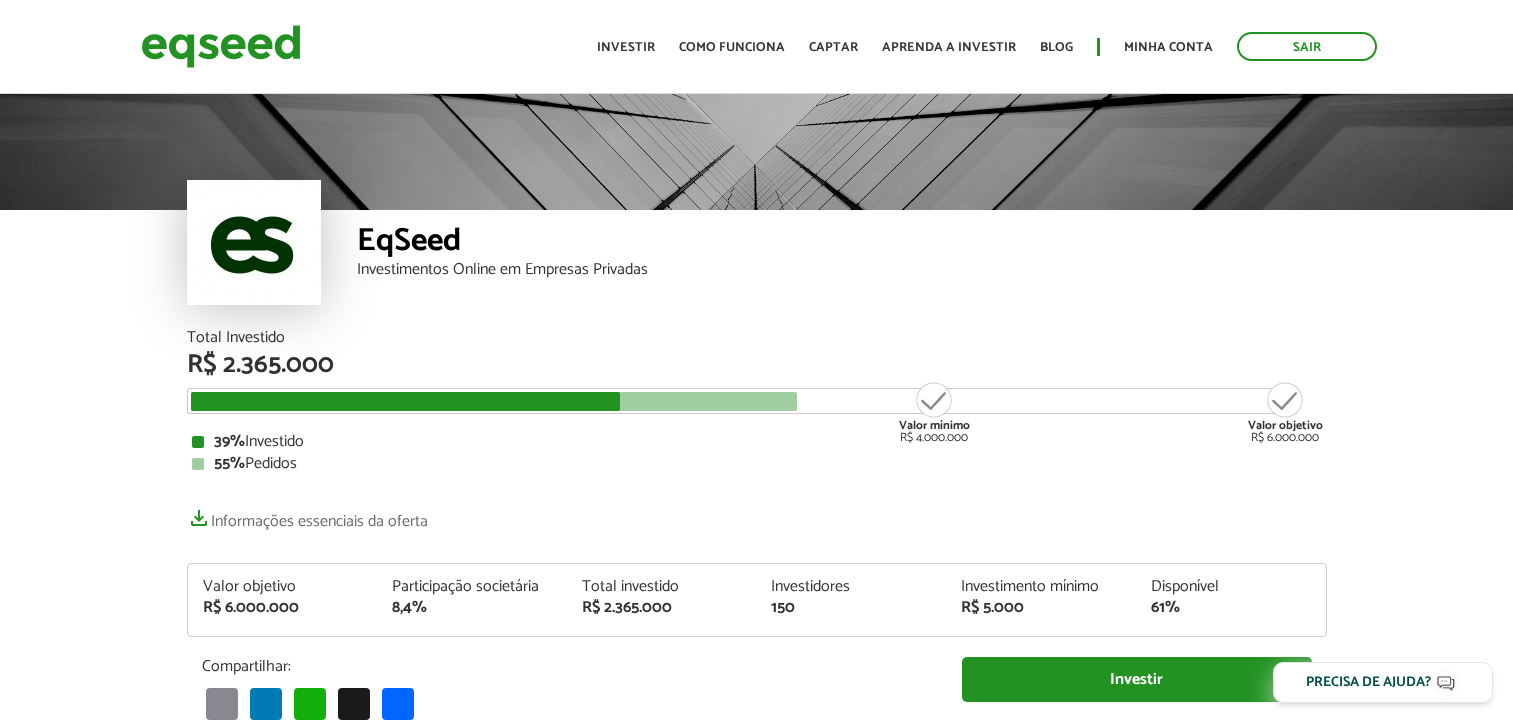 scroll, scrollTop: 0, scrollLeft: 0, axis: both 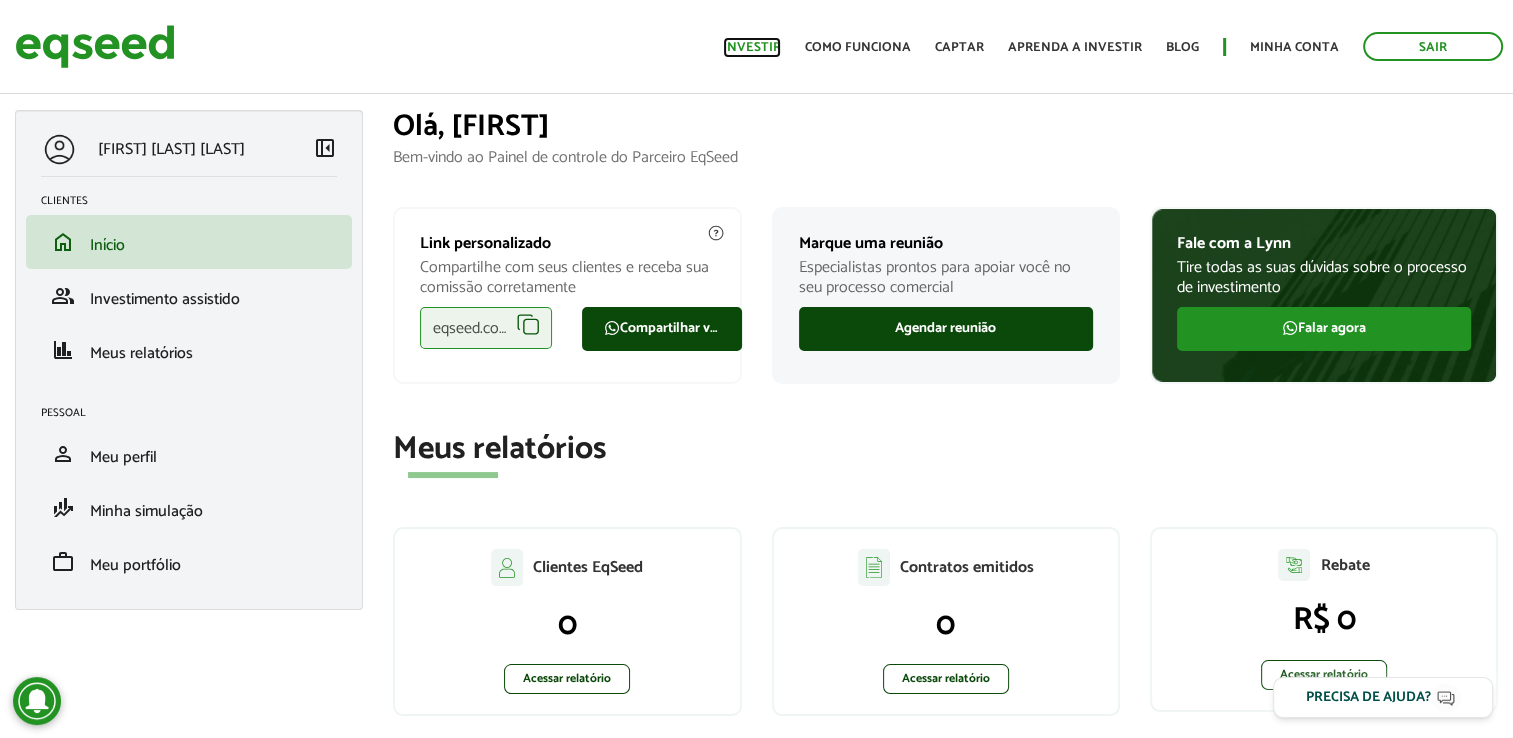 click on "Investir" at bounding box center [752, 47] 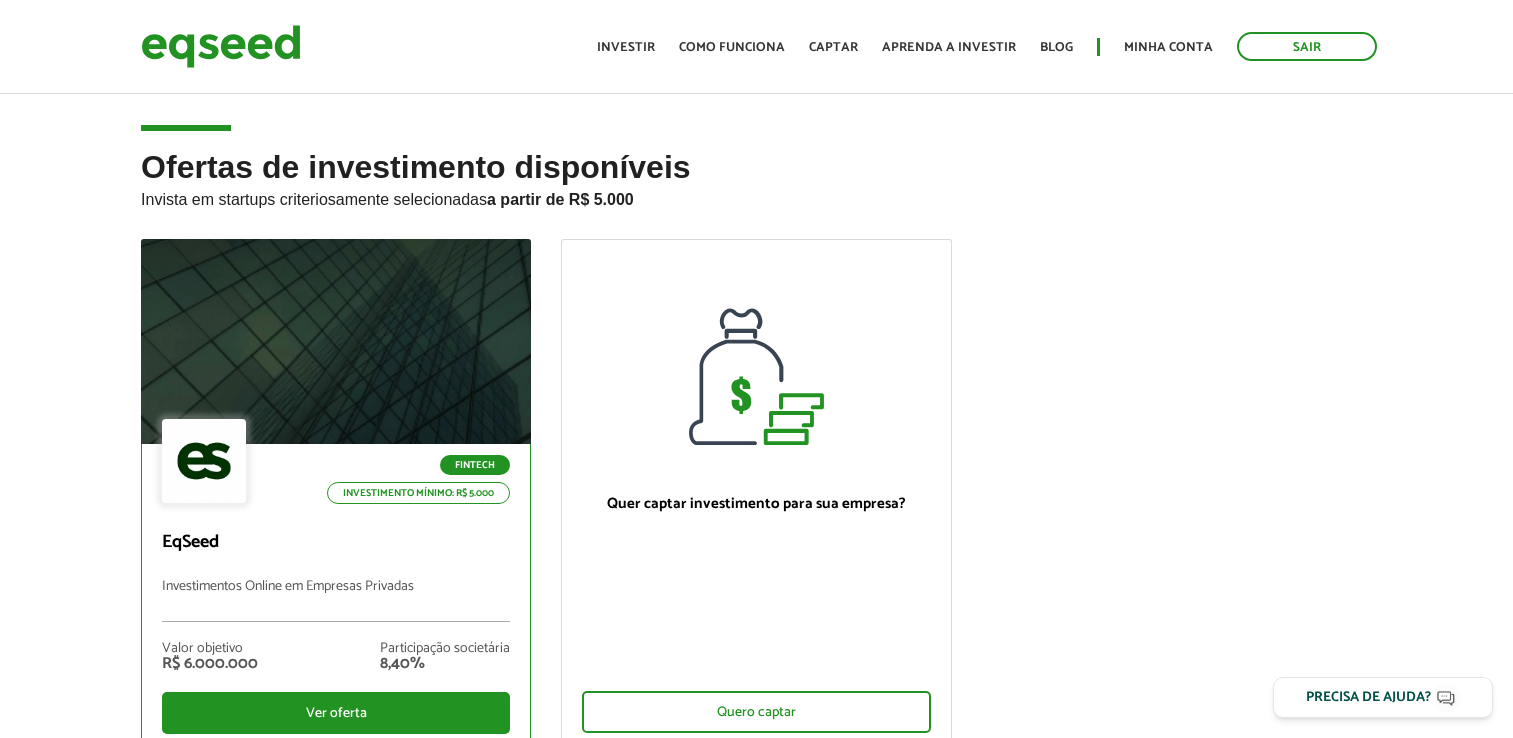 scroll, scrollTop: 0, scrollLeft: 0, axis: both 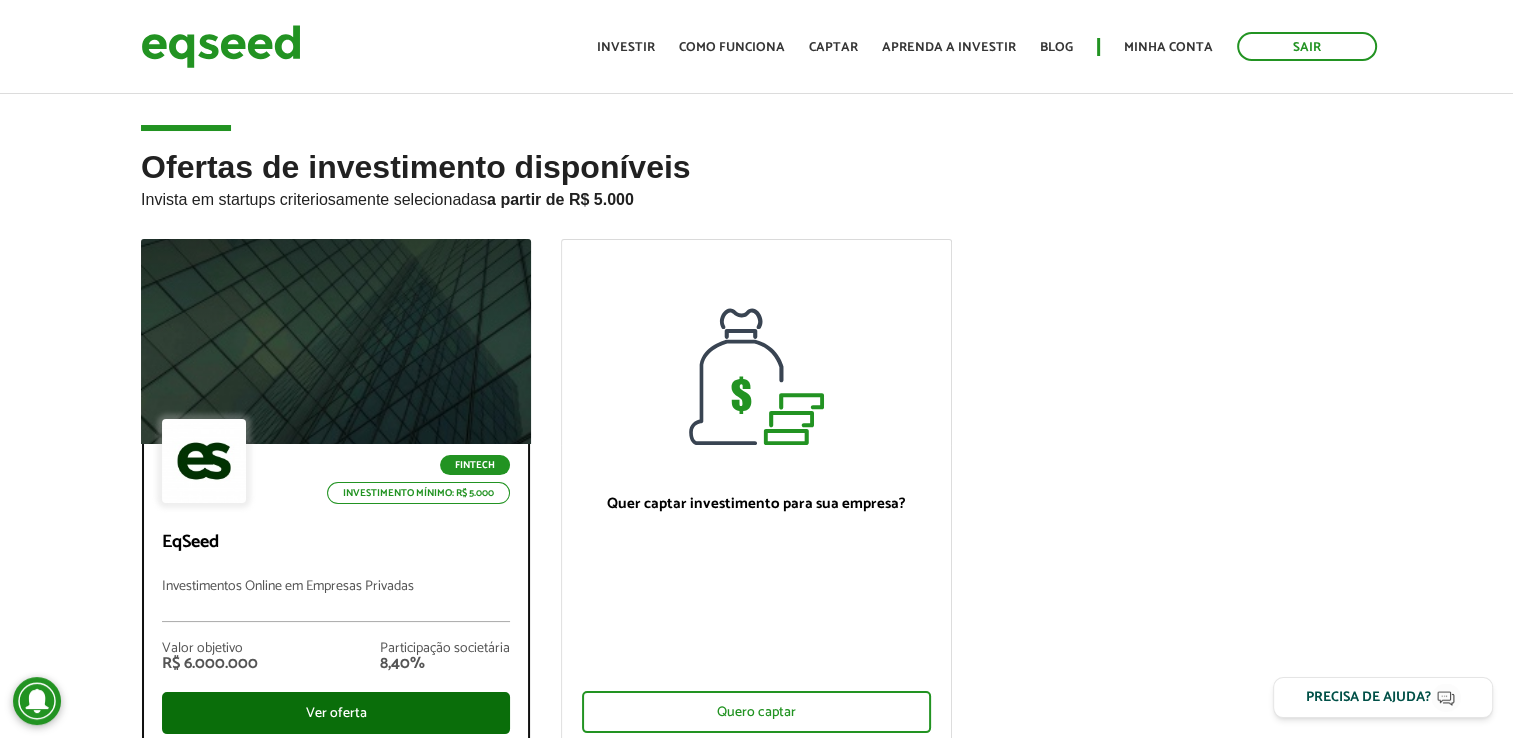 click on "Ver oferta" at bounding box center (336, 713) 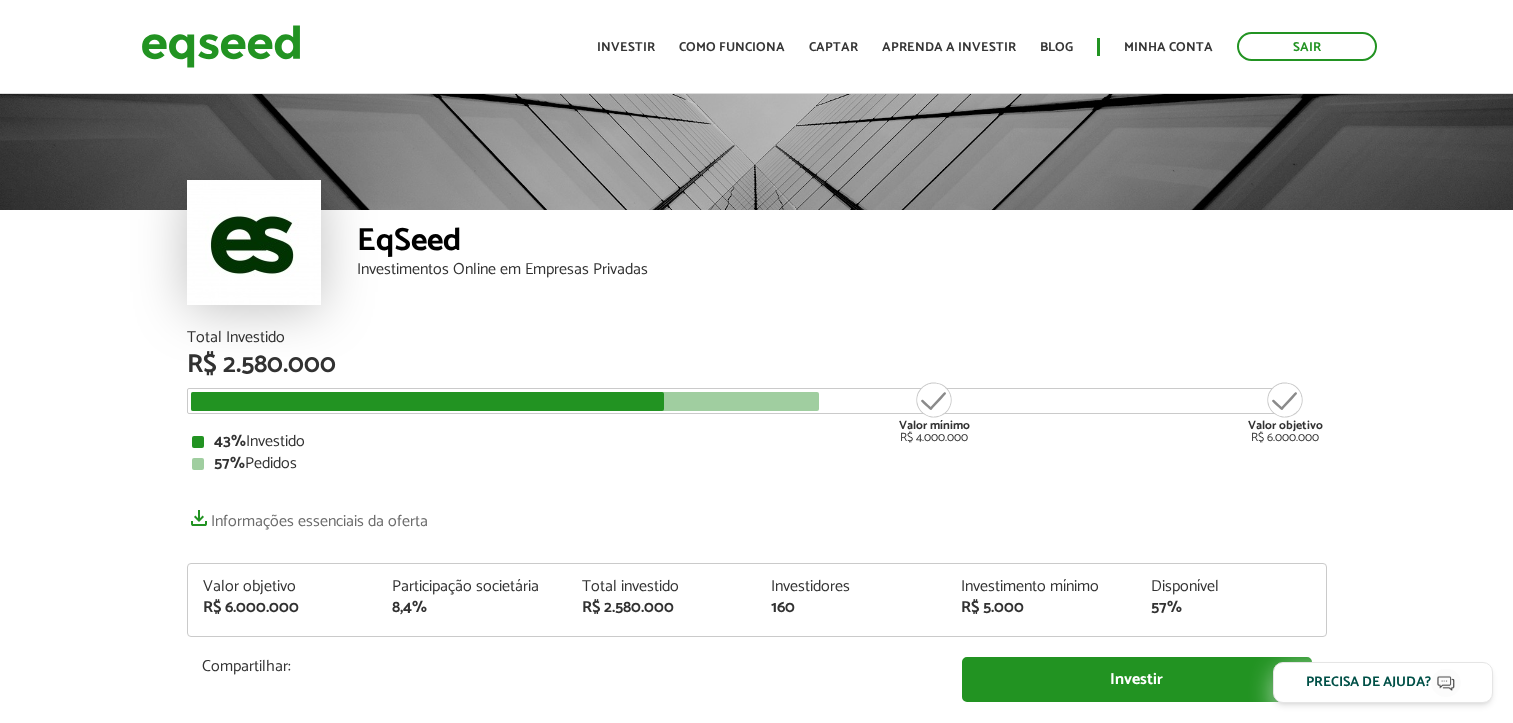 scroll, scrollTop: 0, scrollLeft: 0, axis: both 